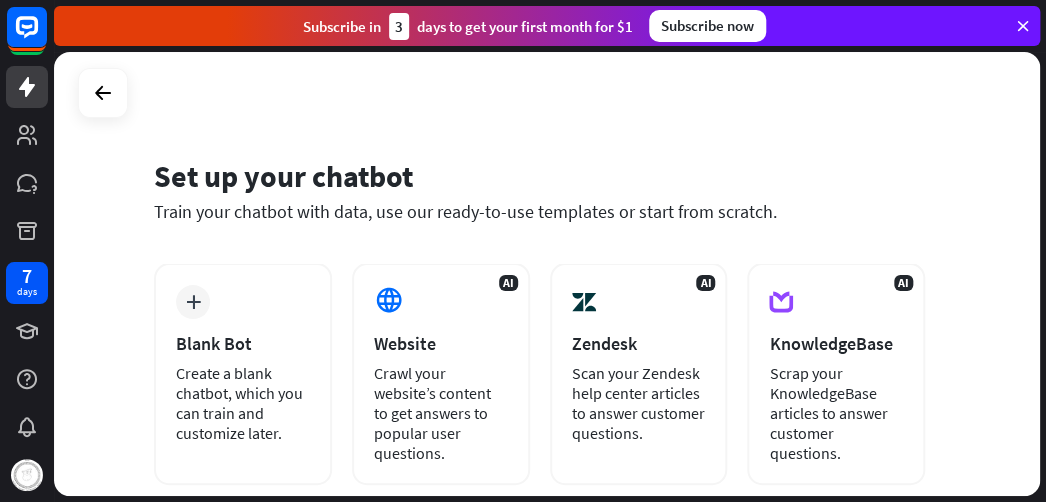 scroll, scrollTop: 0, scrollLeft: 0, axis: both 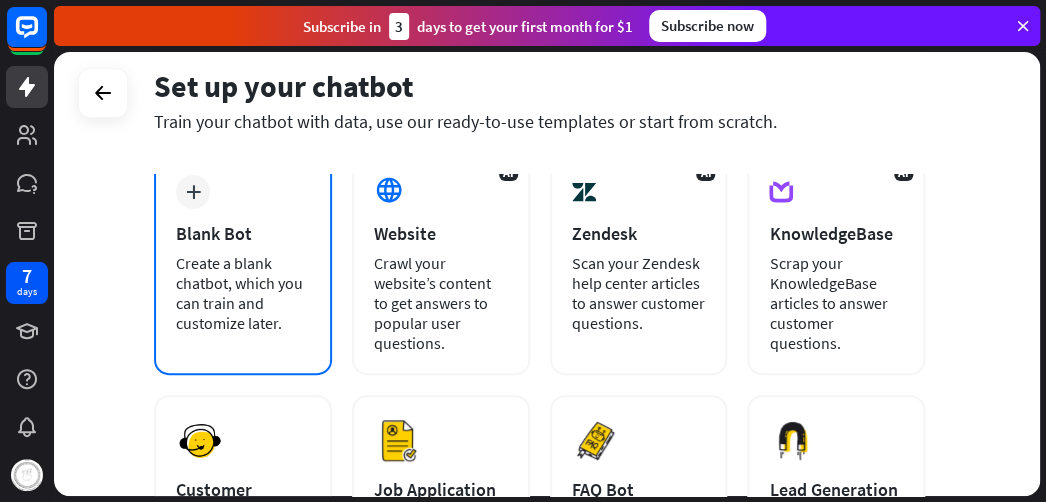 click on "Create a blank chatbot, which you can train and
customize later." at bounding box center [243, 293] 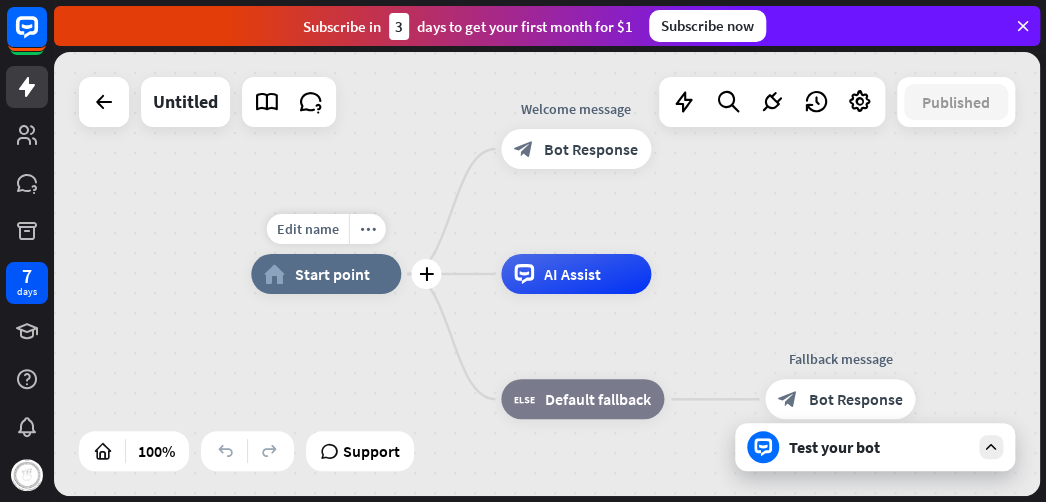 click on "home_2   Start point" at bounding box center [326, 274] 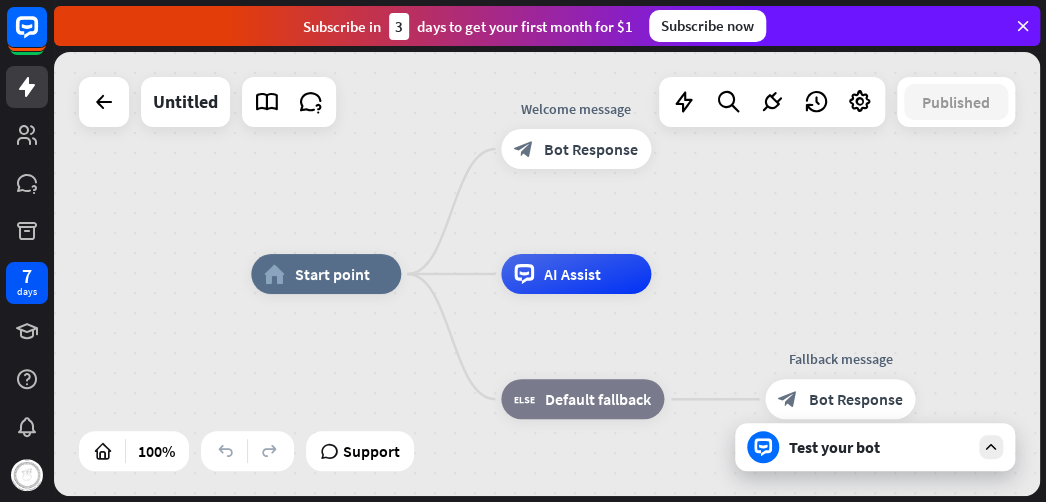 click on "home_2   Start point                 Welcome message   block_bot_response   Bot Response                     AI Assist                   block_fallback   Default fallback                 Fallback message   block_bot_response   Bot Response" at bounding box center (744, 496) 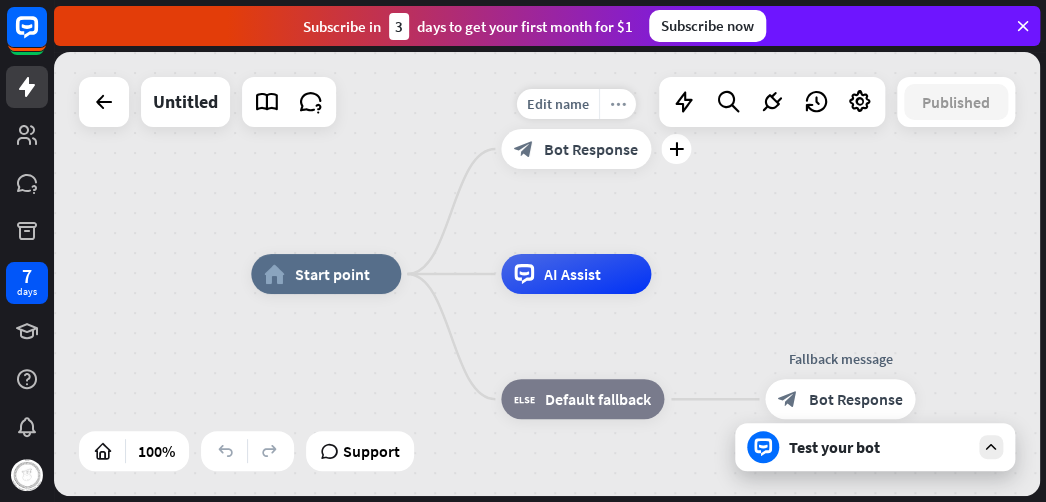 click on "more_horiz" at bounding box center [618, 104] 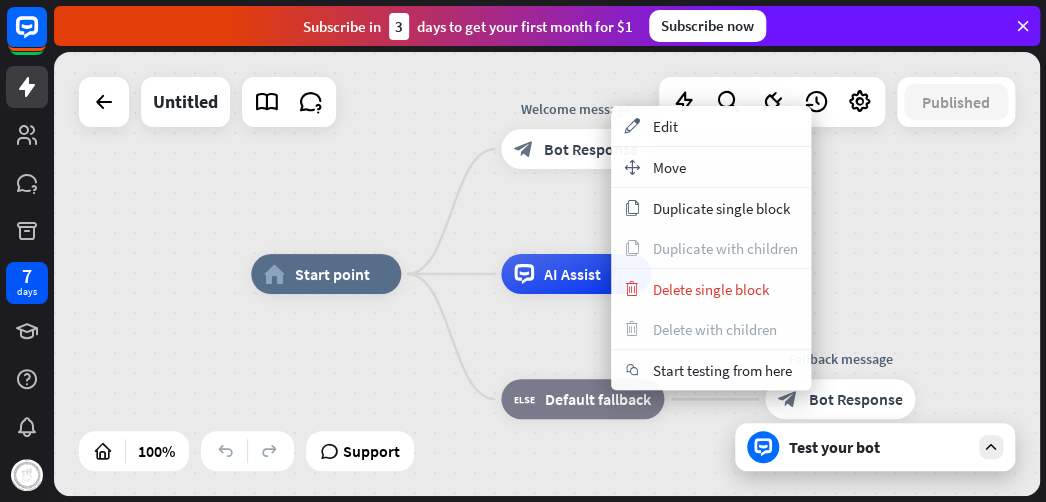 click on "home_2   Start point                 Welcome message   block_bot_response   Bot Response                     AI Assist                   block_fallback   Default fallback                 Fallback message   block_bot_response   Bot Response" at bounding box center [547, 274] 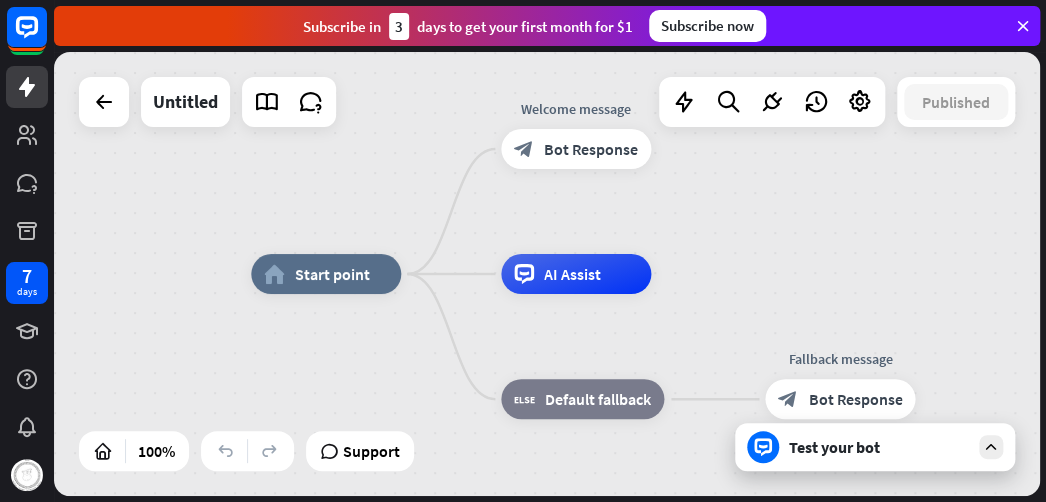 click on "Test your bot" at bounding box center [875, 447] 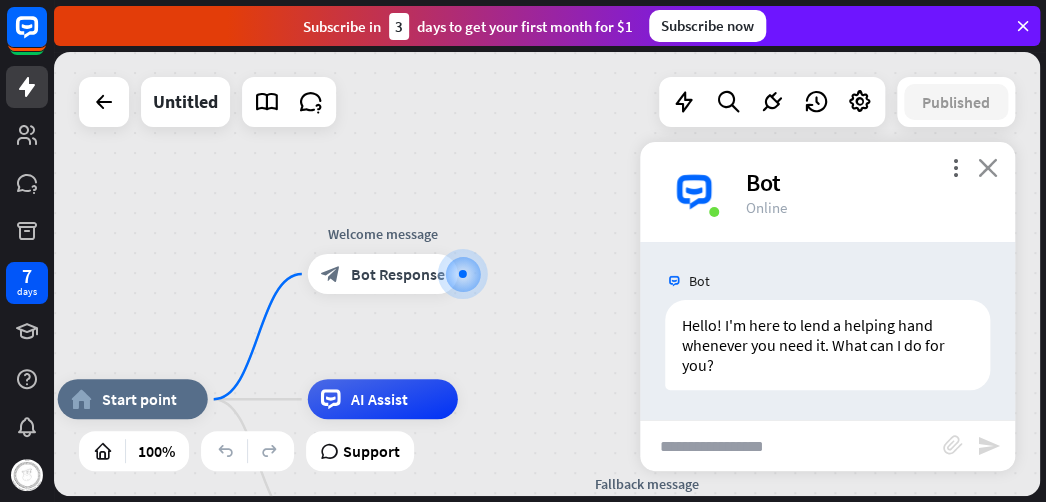 click on "close" at bounding box center (988, 167) 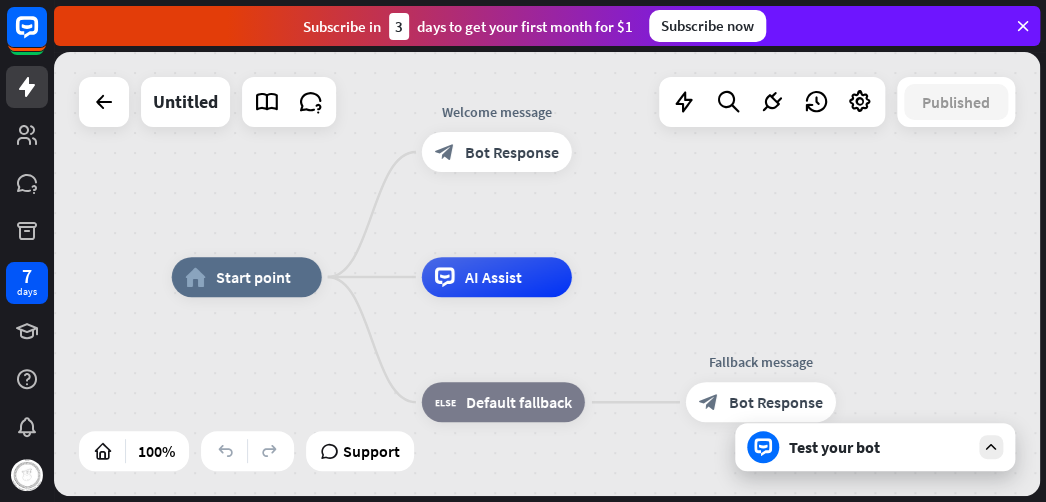 drag, startPoint x: 533, startPoint y: 307, endPoint x: 647, endPoint y: 185, distance: 166.97305 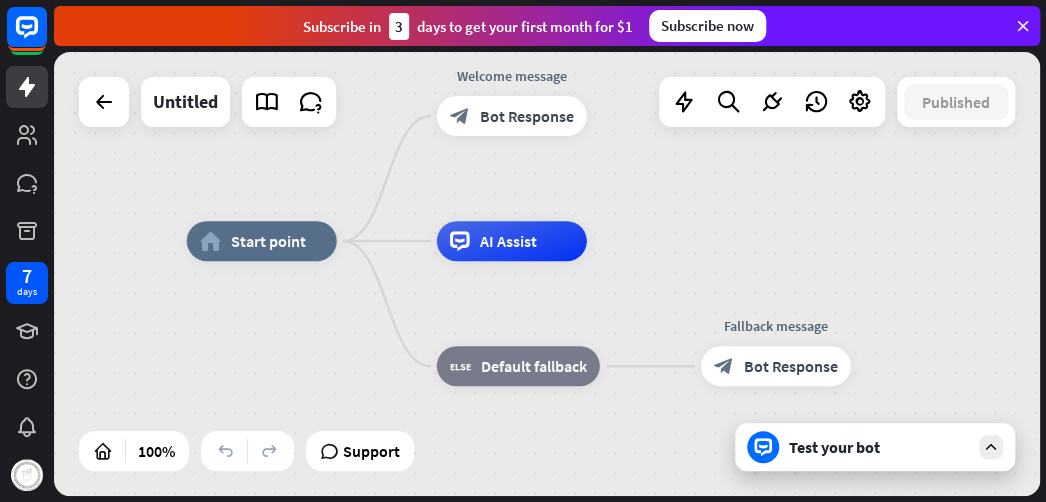drag, startPoint x: 669, startPoint y: 214, endPoint x: 690, endPoint y: 182, distance: 38.27532 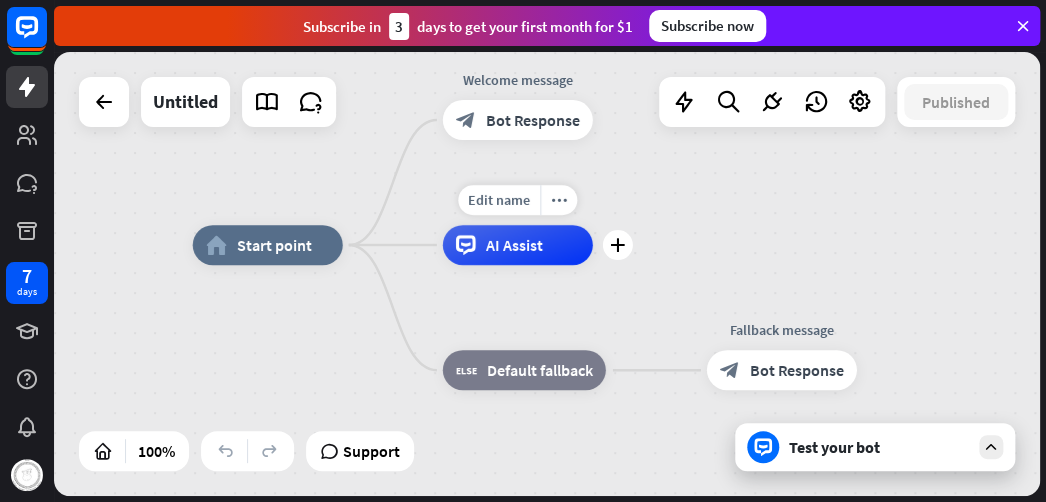click on "AI Assist" at bounding box center (514, 245) 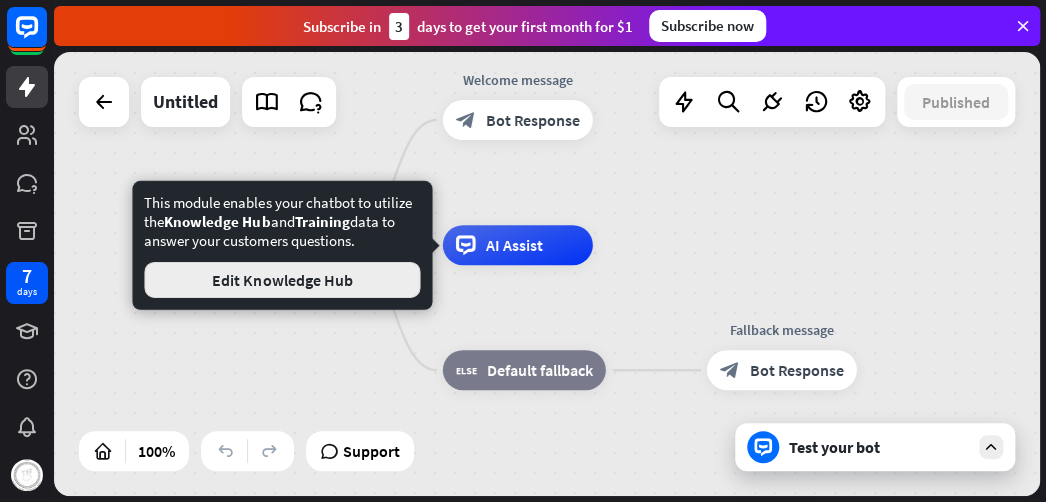 click on "Edit Knowledge Hub" at bounding box center (282, 280) 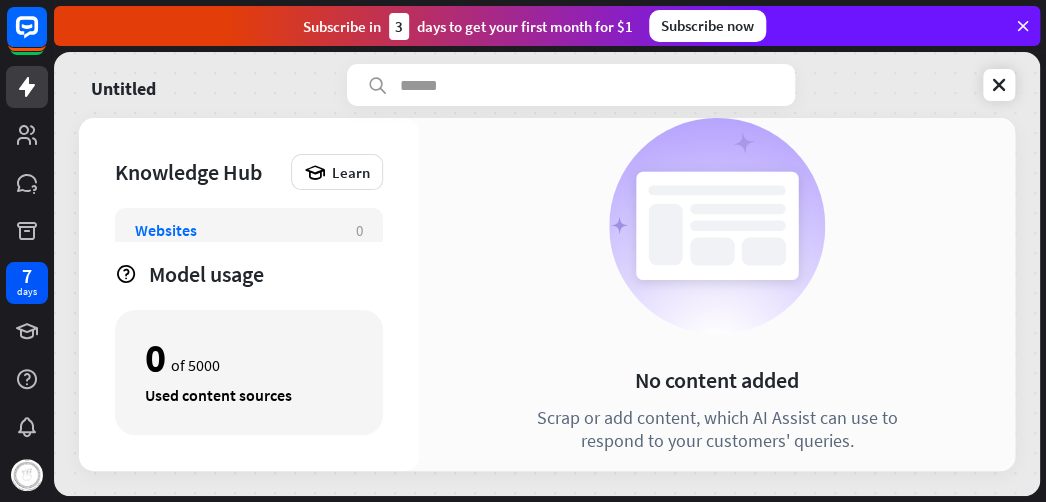click on "Model usage" at bounding box center [266, 274] 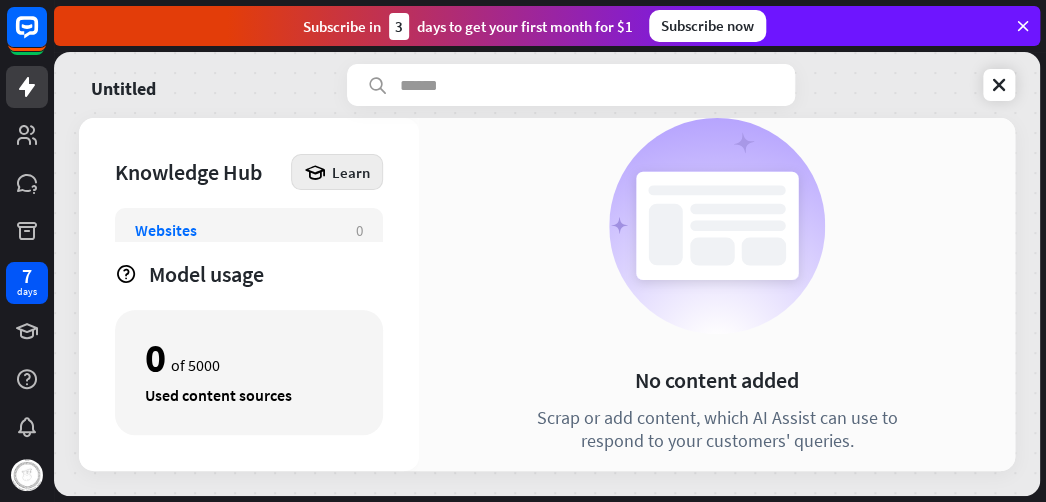 click on "Learn" at bounding box center (351, 172) 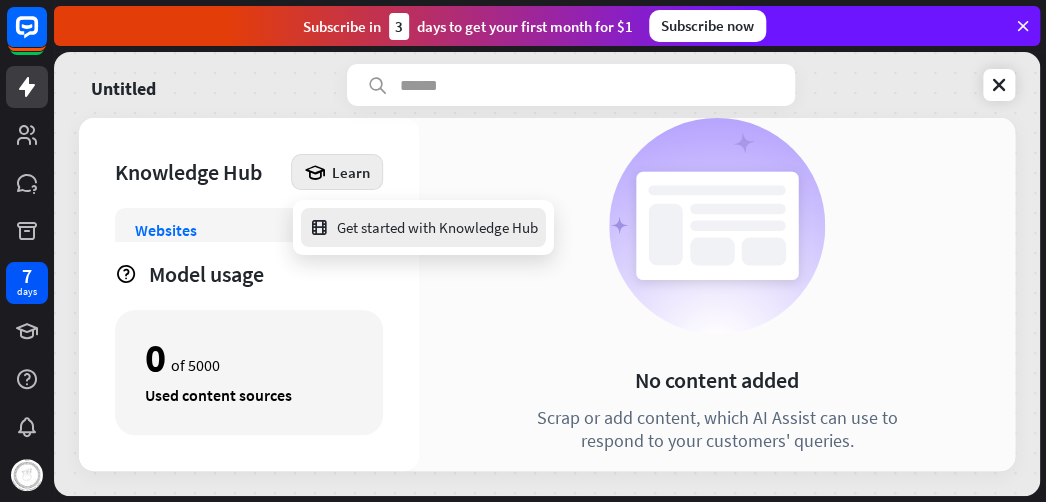 click on "Get started with Knowledge Hub" at bounding box center (423, 227) 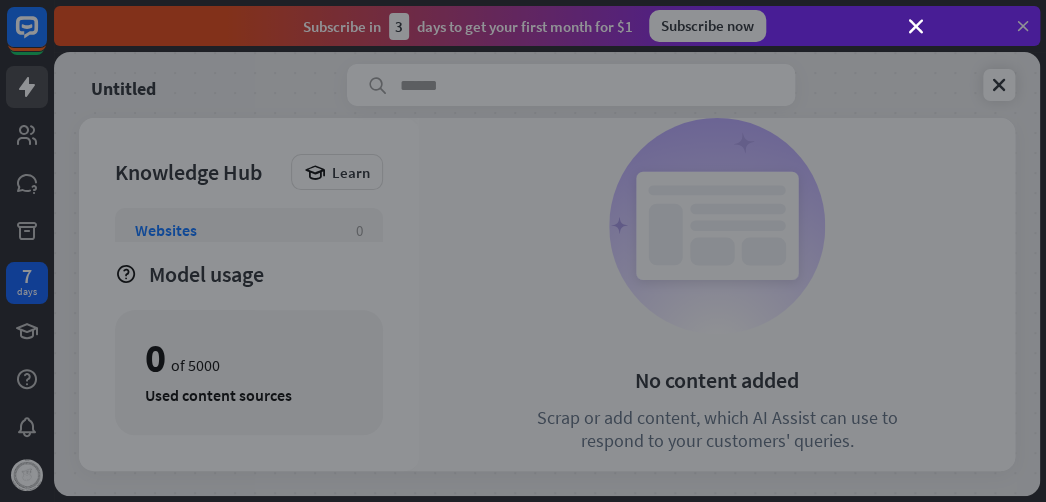 click on "close" at bounding box center [523, 251] 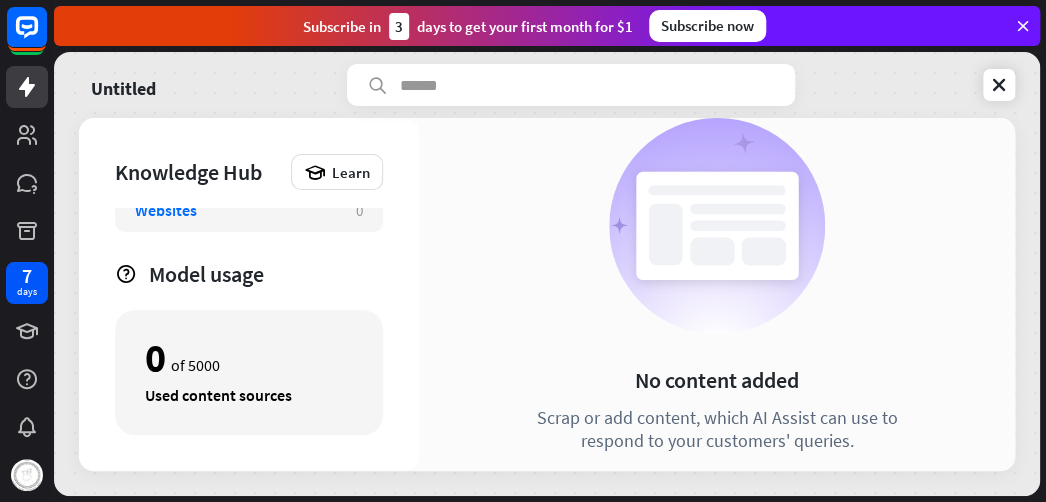 scroll, scrollTop: 30, scrollLeft: 0, axis: vertical 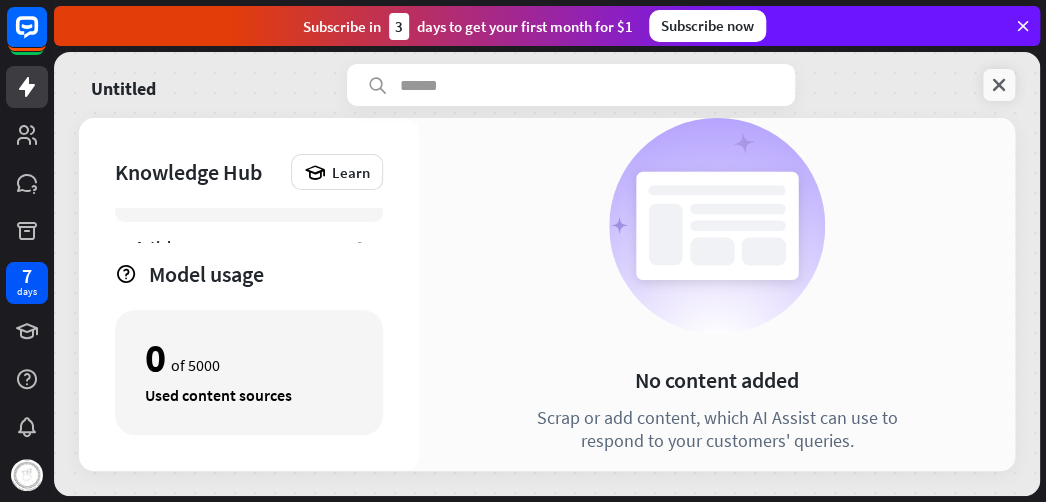 click at bounding box center [999, 85] 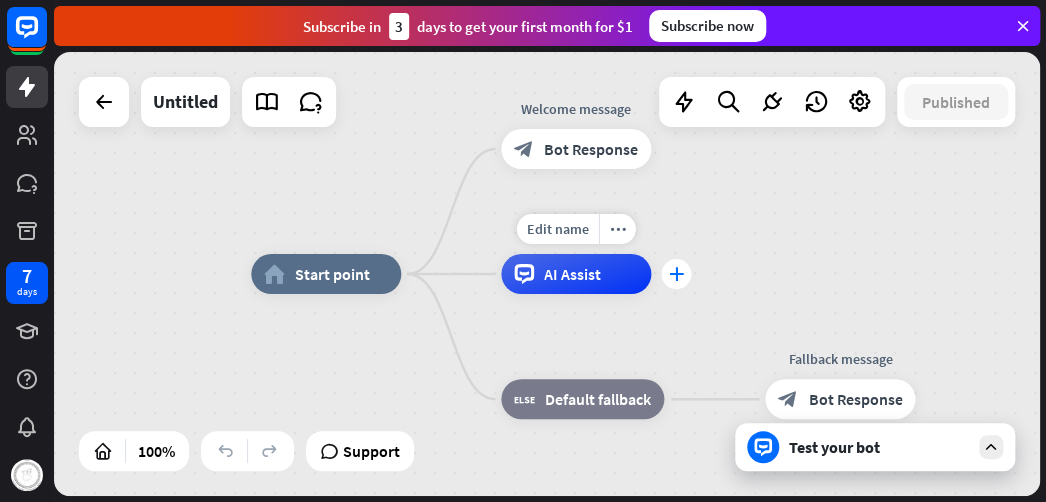 click on "plus" at bounding box center (676, 274) 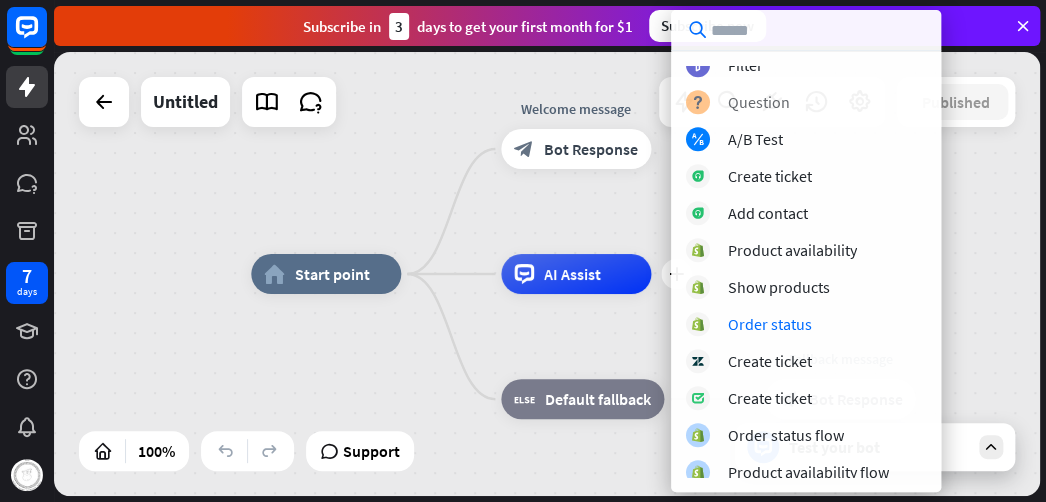 scroll, scrollTop: 575, scrollLeft: 0, axis: vertical 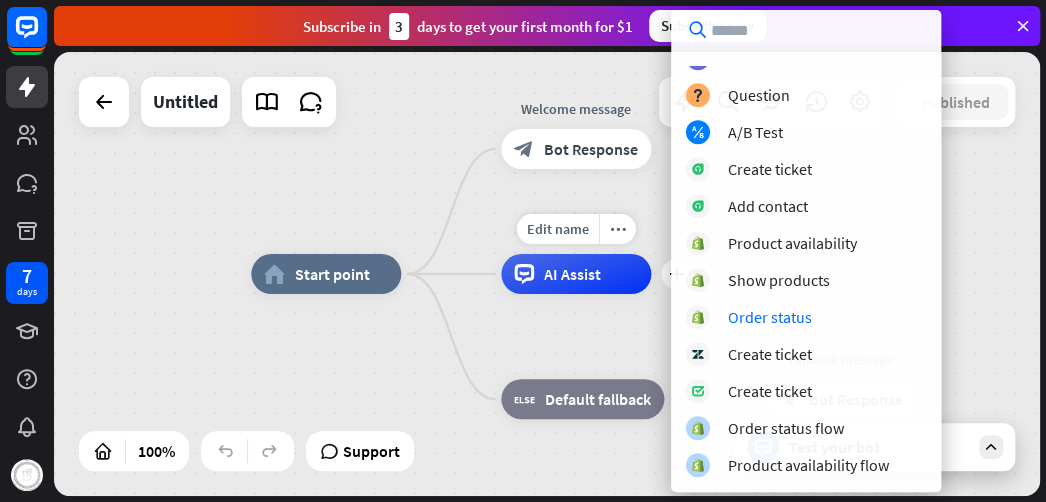 click on "Edit name   more_horiz         plus       AI Assist" at bounding box center [576, 274] 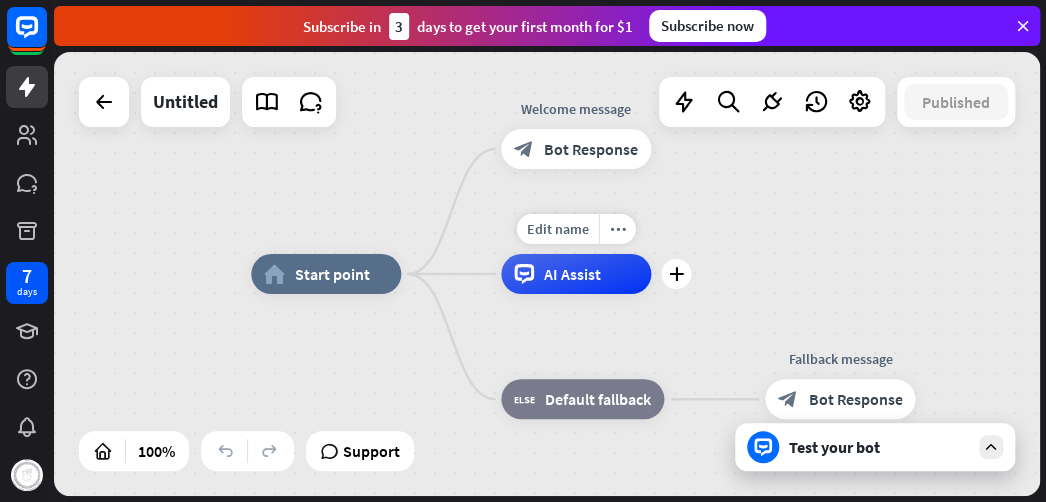 click on "AI Assist" at bounding box center [576, 274] 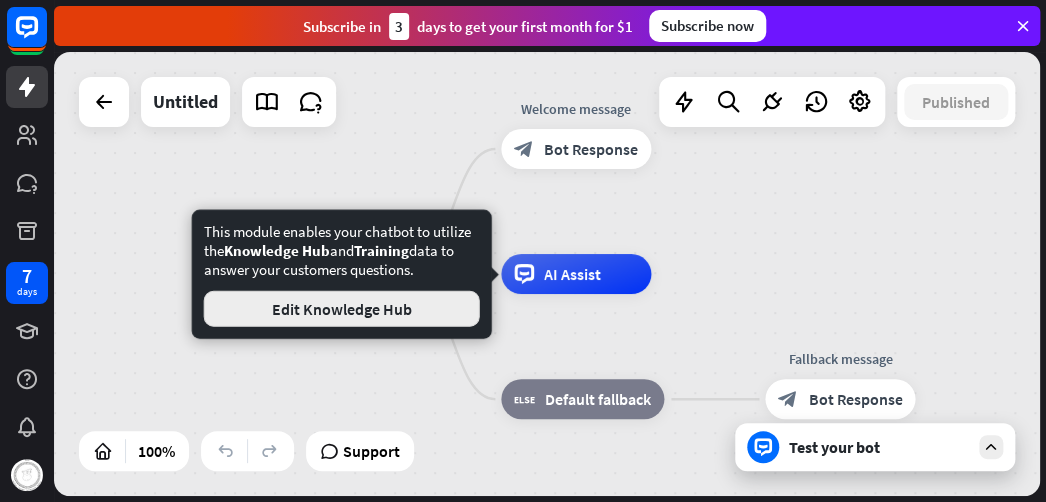 click on "Edit Knowledge Hub" at bounding box center [342, 309] 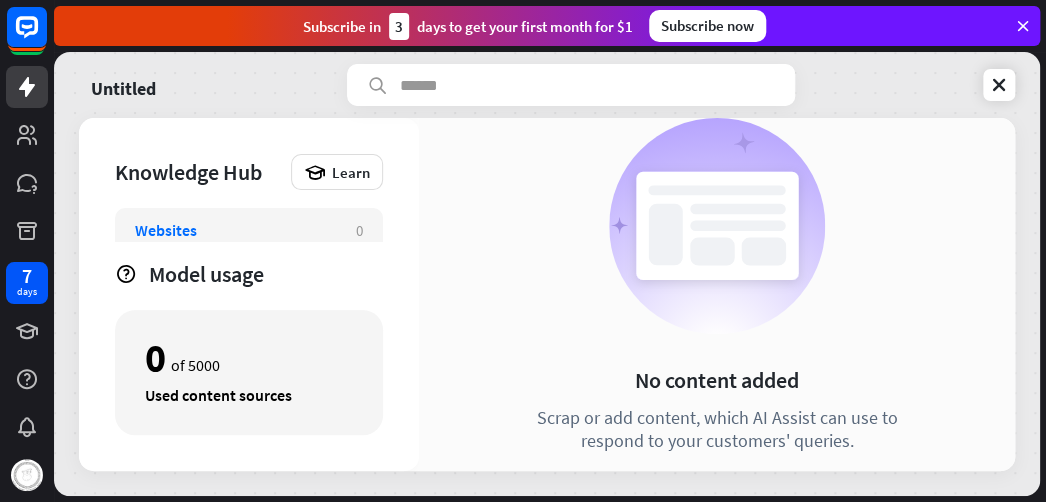 click at bounding box center [571, 85] 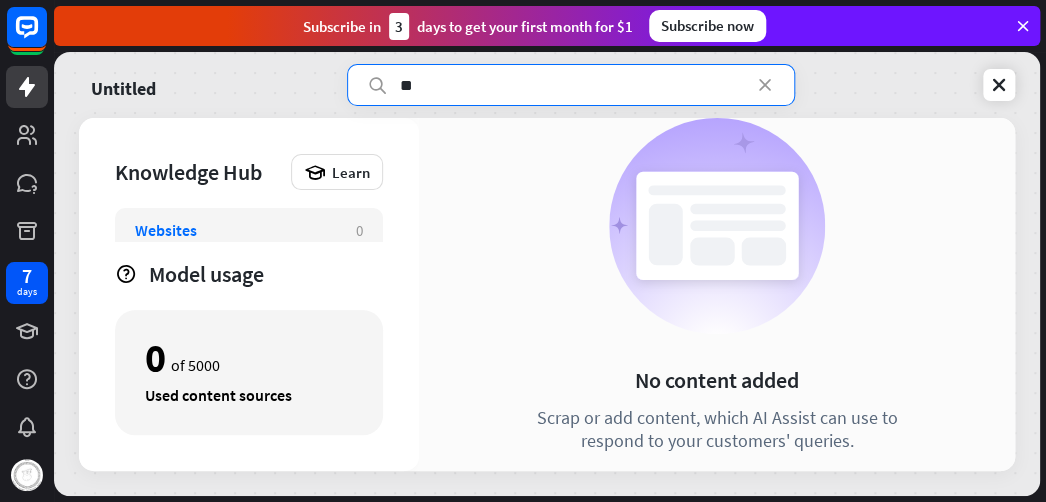 type on "*" 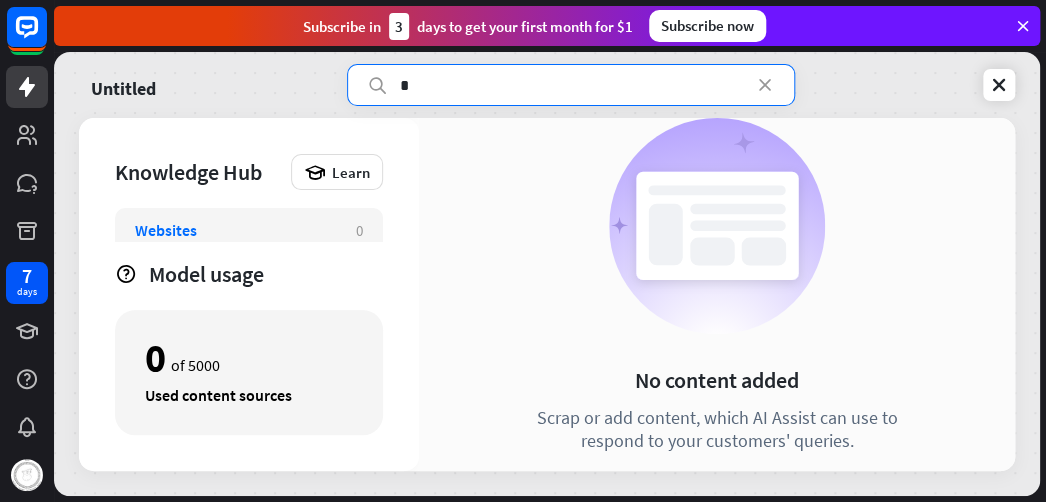type 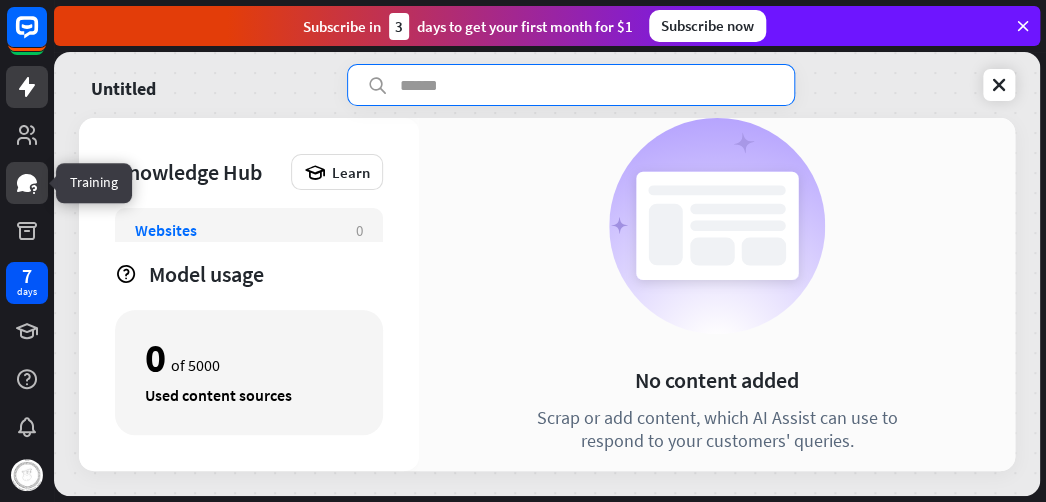 click 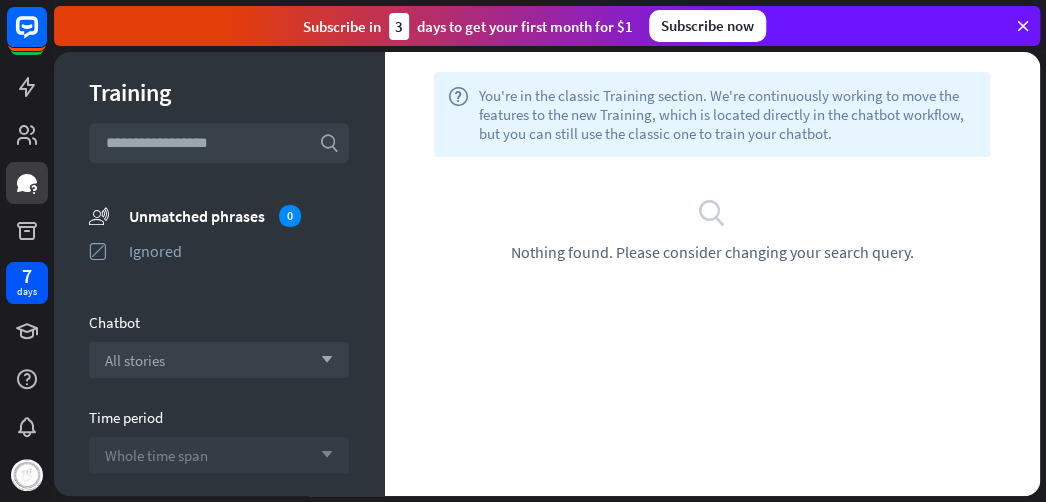 scroll, scrollTop: 94, scrollLeft: 0, axis: vertical 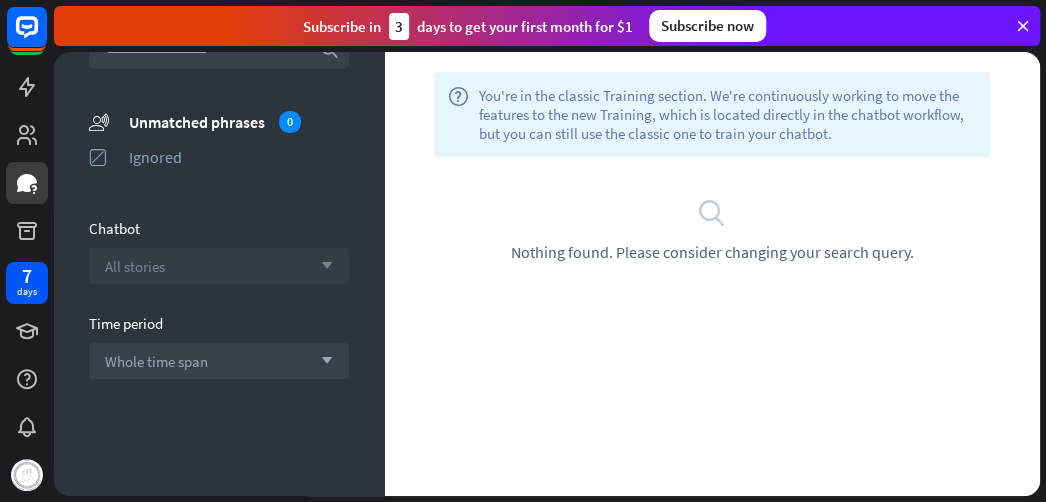 click on "All stories
arrow_down" at bounding box center [219, 266] 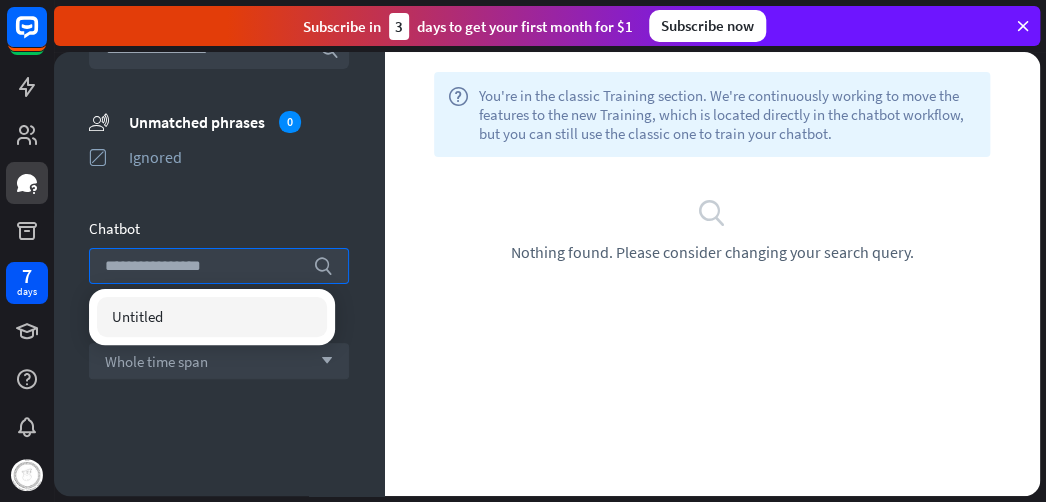 click on "Chatbot" at bounding box center [219, 228] 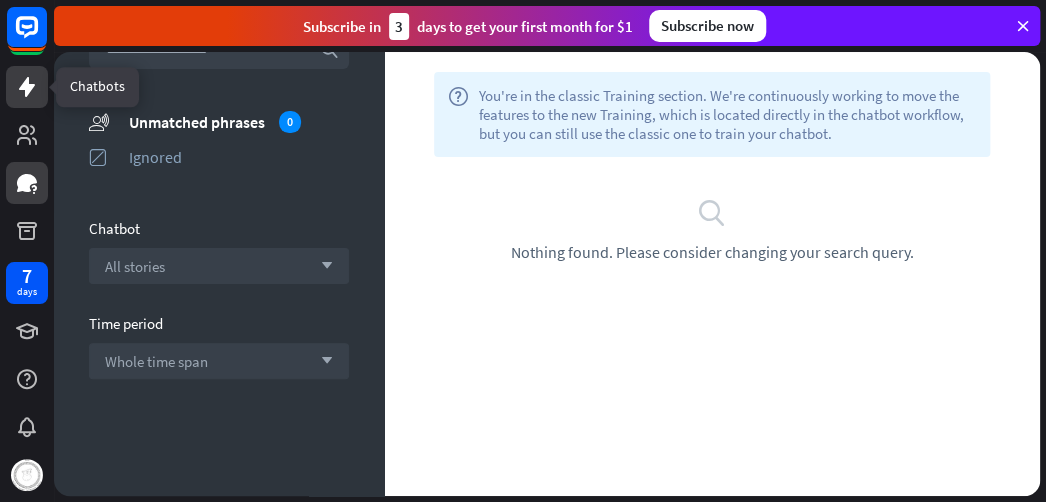 drag, startPoint x: 6, startPoint y: 38, endPoint x: 38, endPoint y: 72, distance: 46.69047 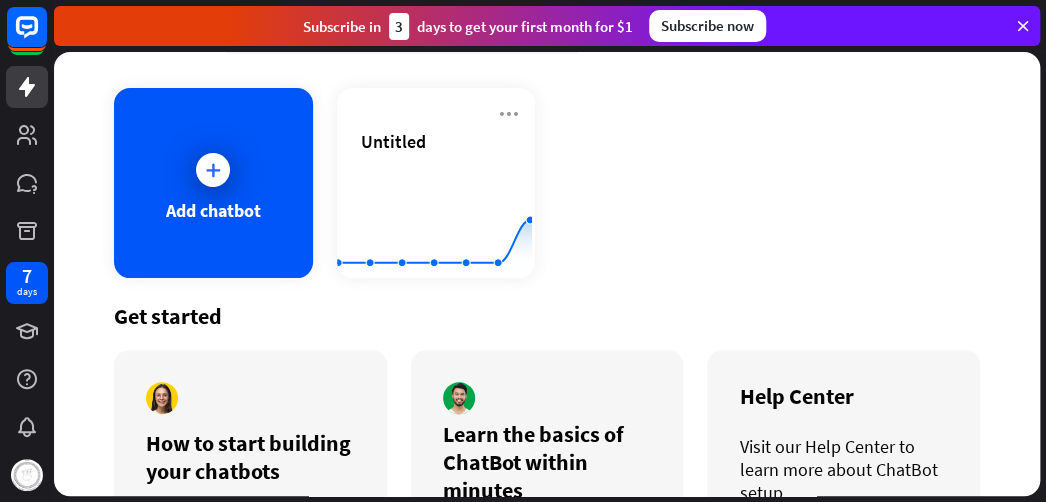 scroll, scrollTop: 110, scrollLeft: 0, axis: vertical 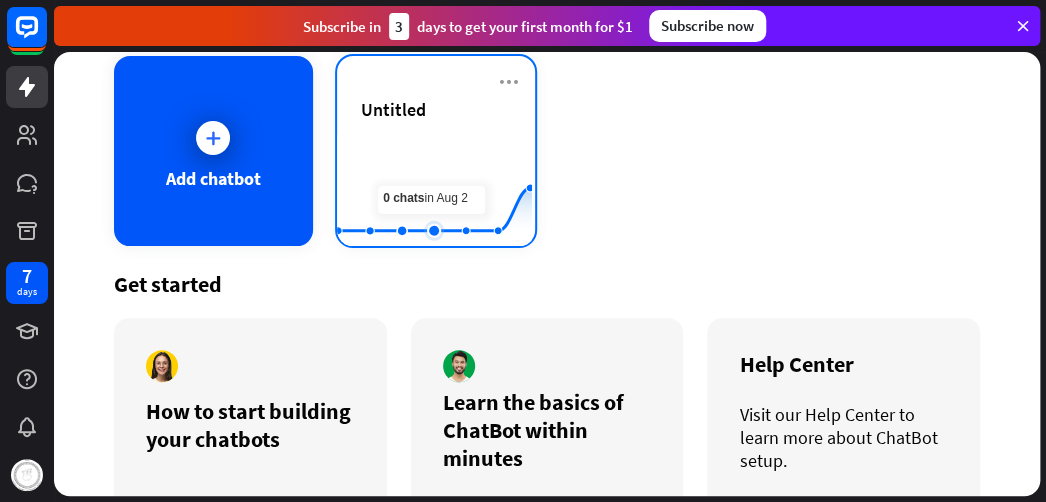 click 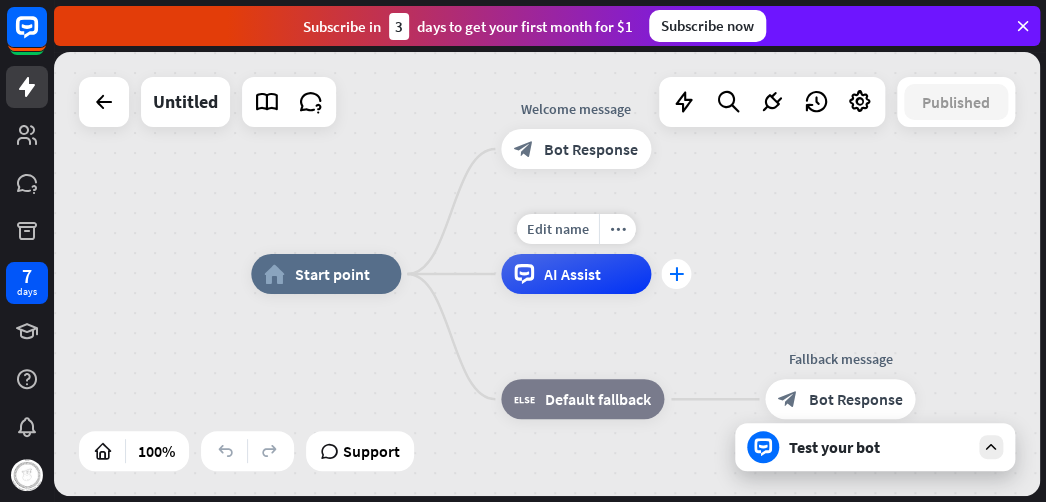 click on "plus" at bounding box center (676, 274) 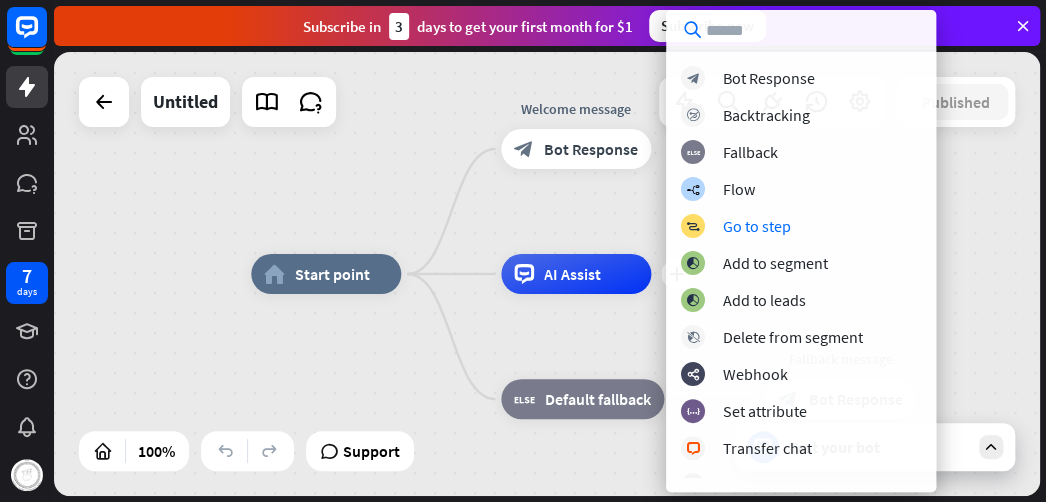 click on "home_2   Start point                 Welcome message   block_bot_response   Bot Response       Edit name   more_horiz         plus       AI Assist                   block_fallback   Default fallback                 Fallback message   block_bot_response   Bot Response" at bounding box center (547, 274) 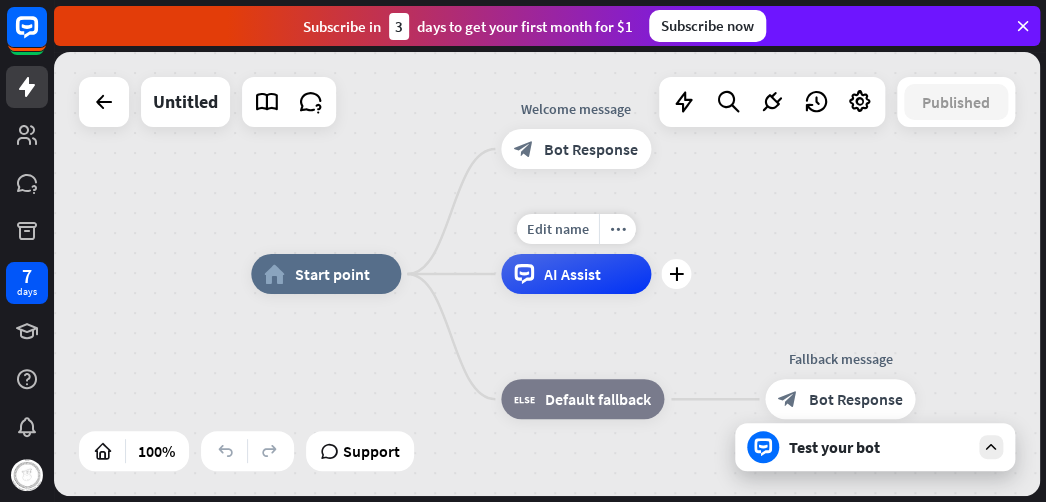 click on "AI Assist" at bounding box center (572, 274) 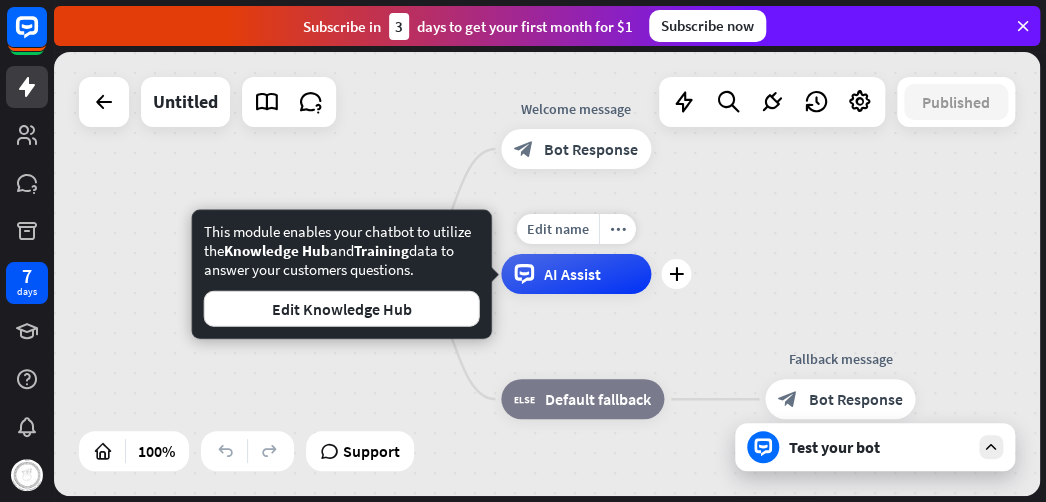 click on "AI Assist" at bounding box center [572, 274] 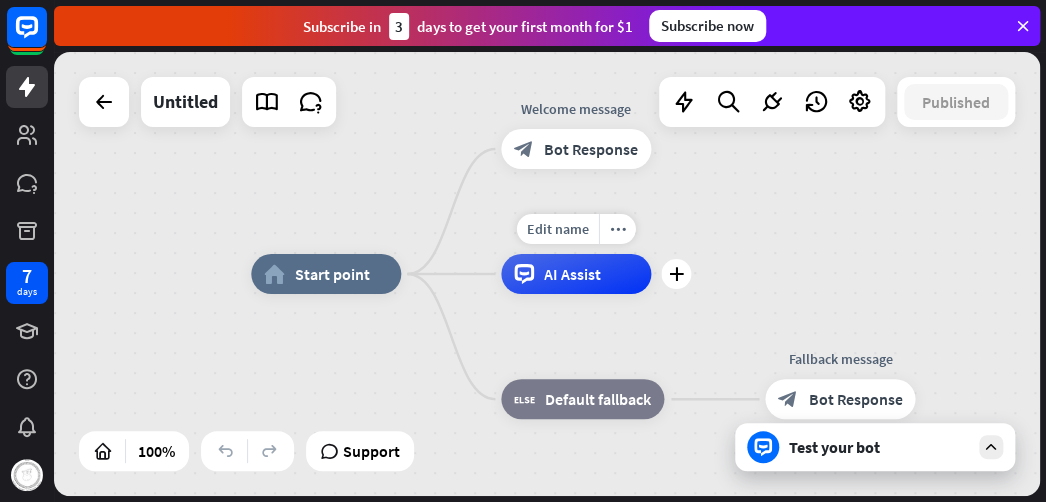 click on "AI Assist" at bounding box center [572, 274] 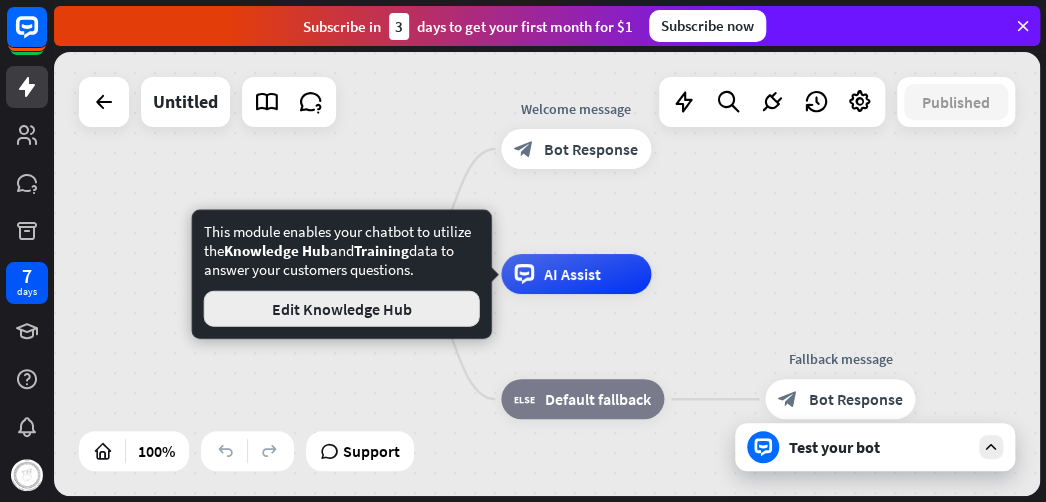 click on "Edit Knowledge Hub" at bounding box center [342, 309] 